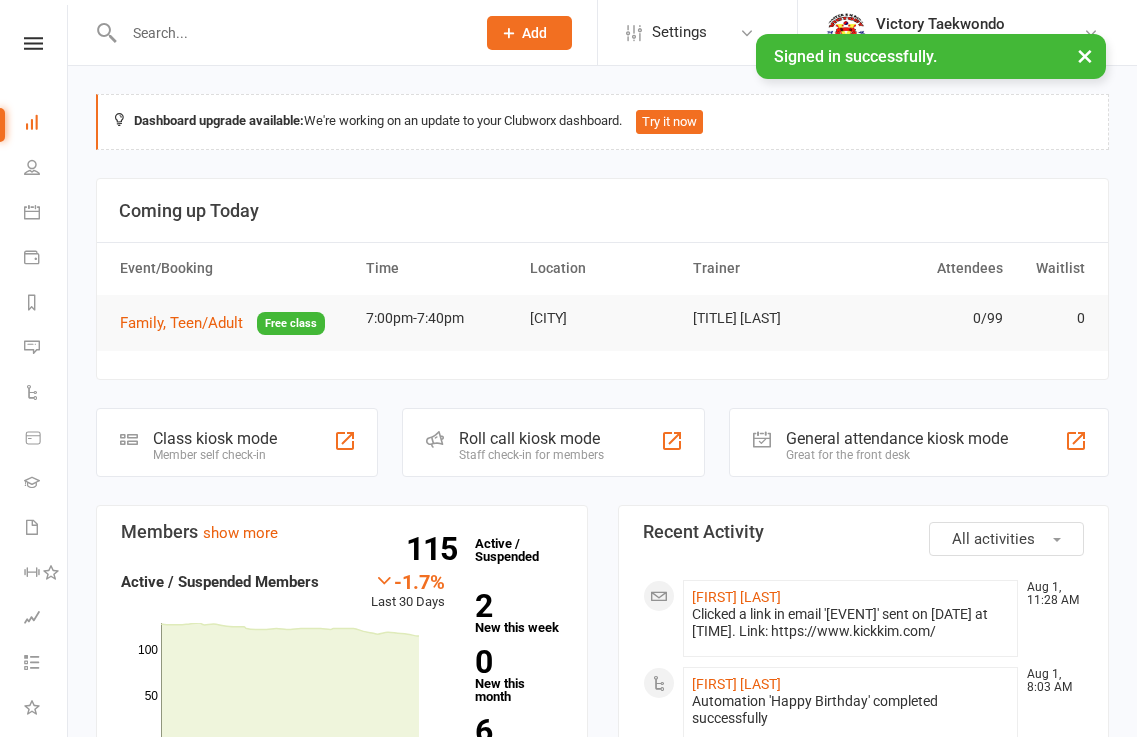 scroll, scrollTop: 0, scrollLeft: 0, axis: both 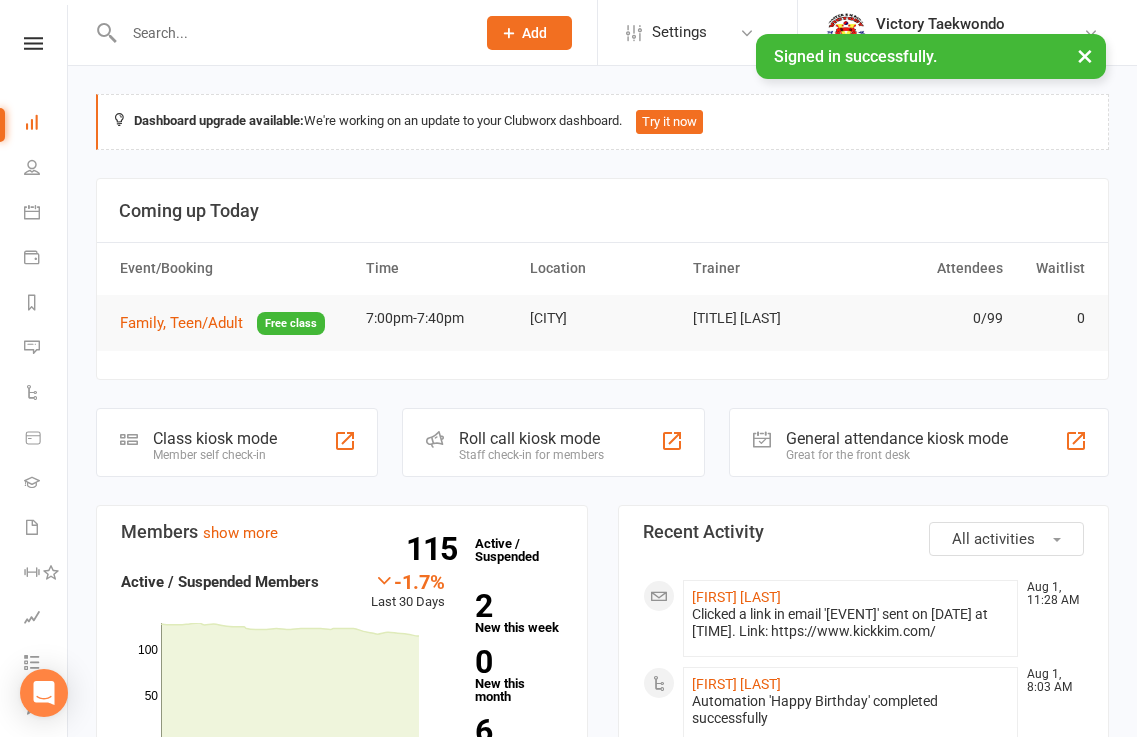 drag, startPoint x: 240, startPoint y: 437, endPoint x: 247, endPoint y: 421, distance: 17.464249 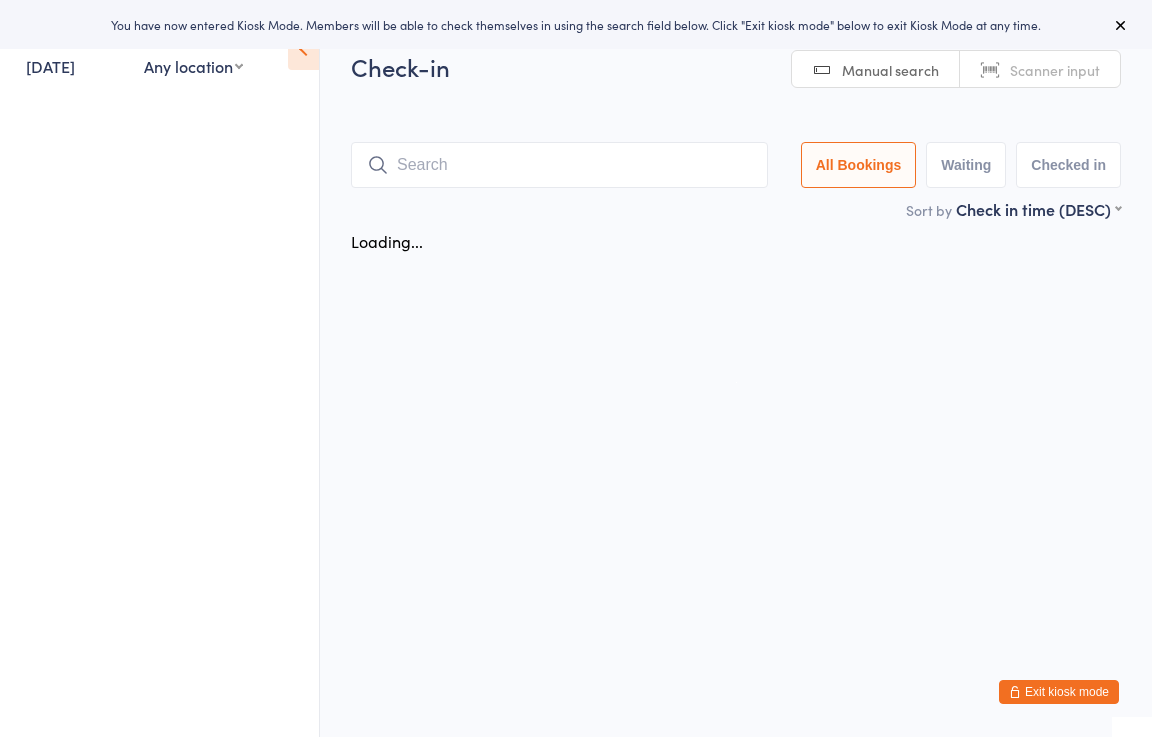 scroll, scrollTop: 0, scrollLeft: 0, axis: both 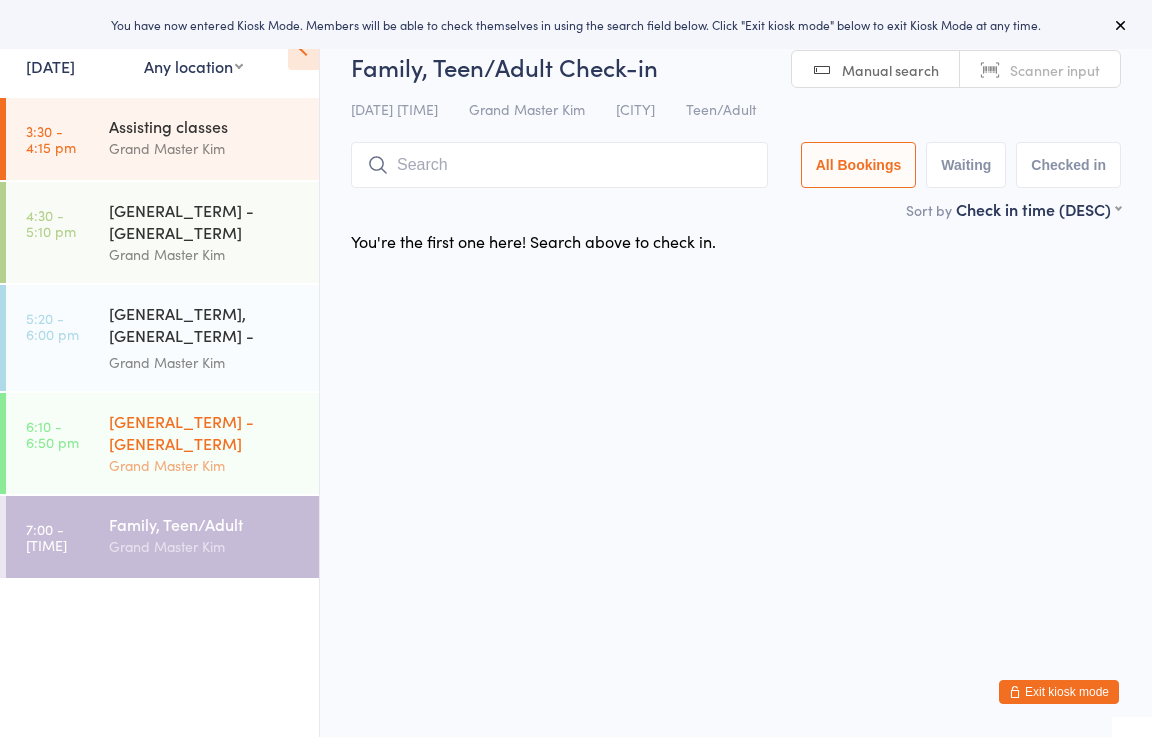 click on "Grand Master Kim" at bounding box center (205, 465) 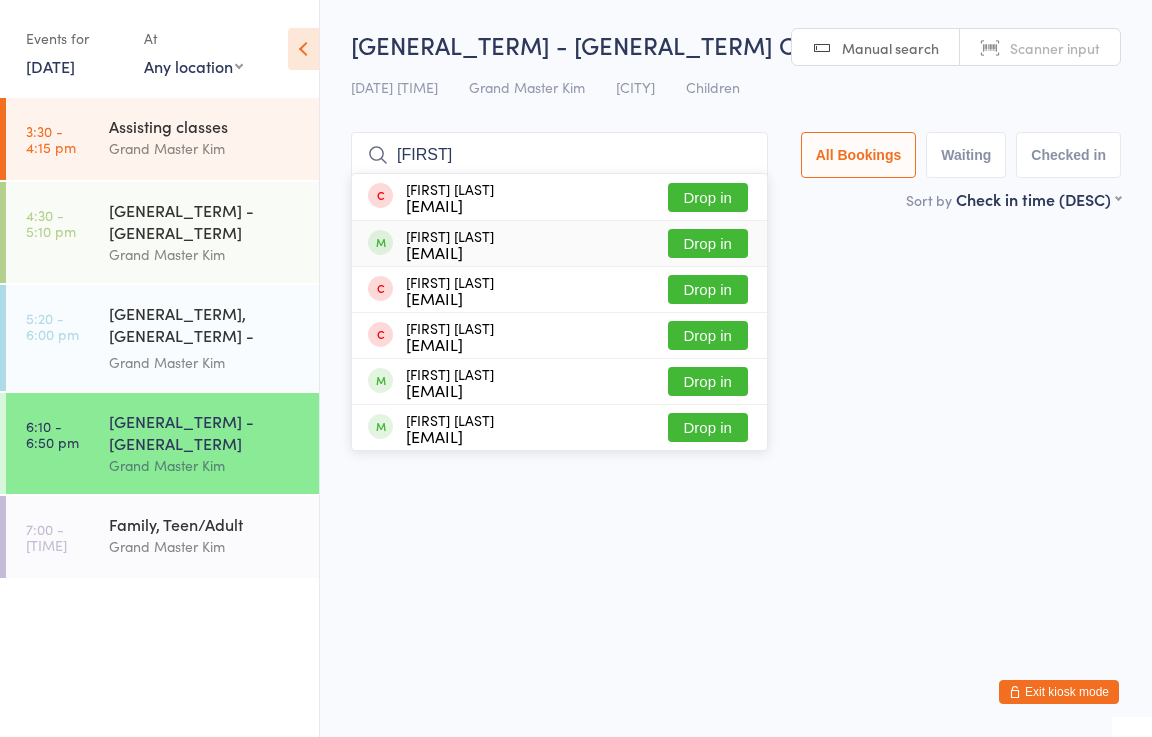 type on "[FIRST]" 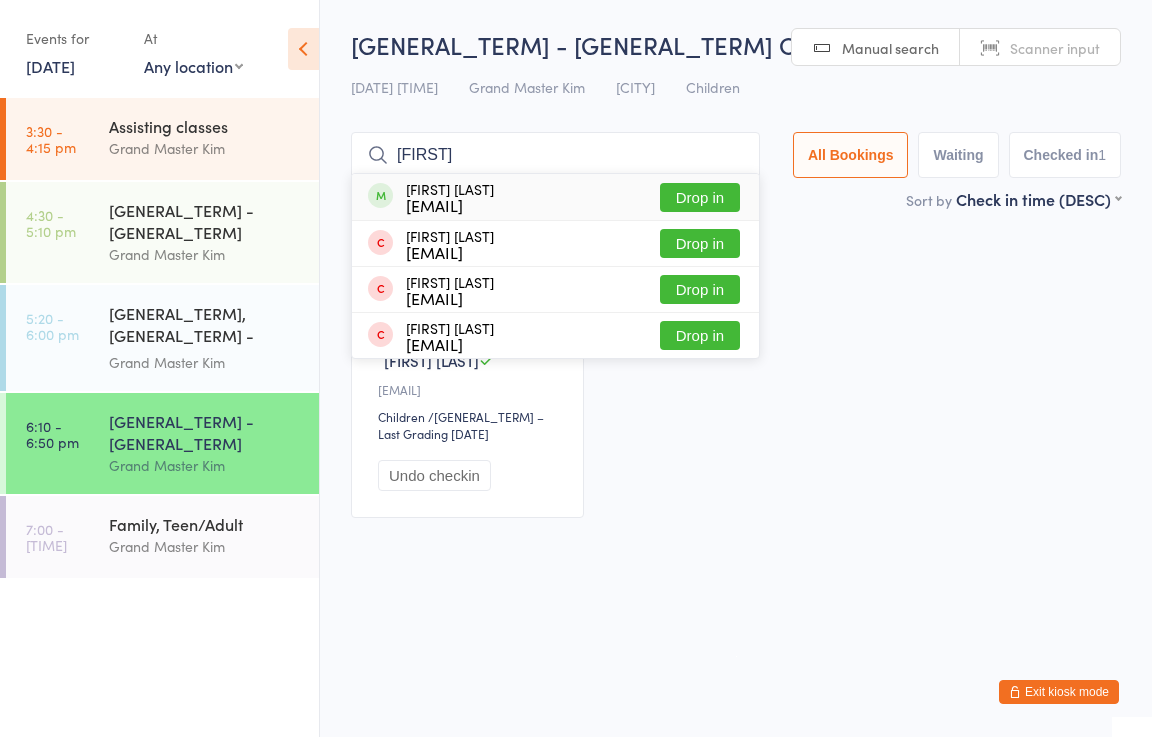 type on "[FIRST]" 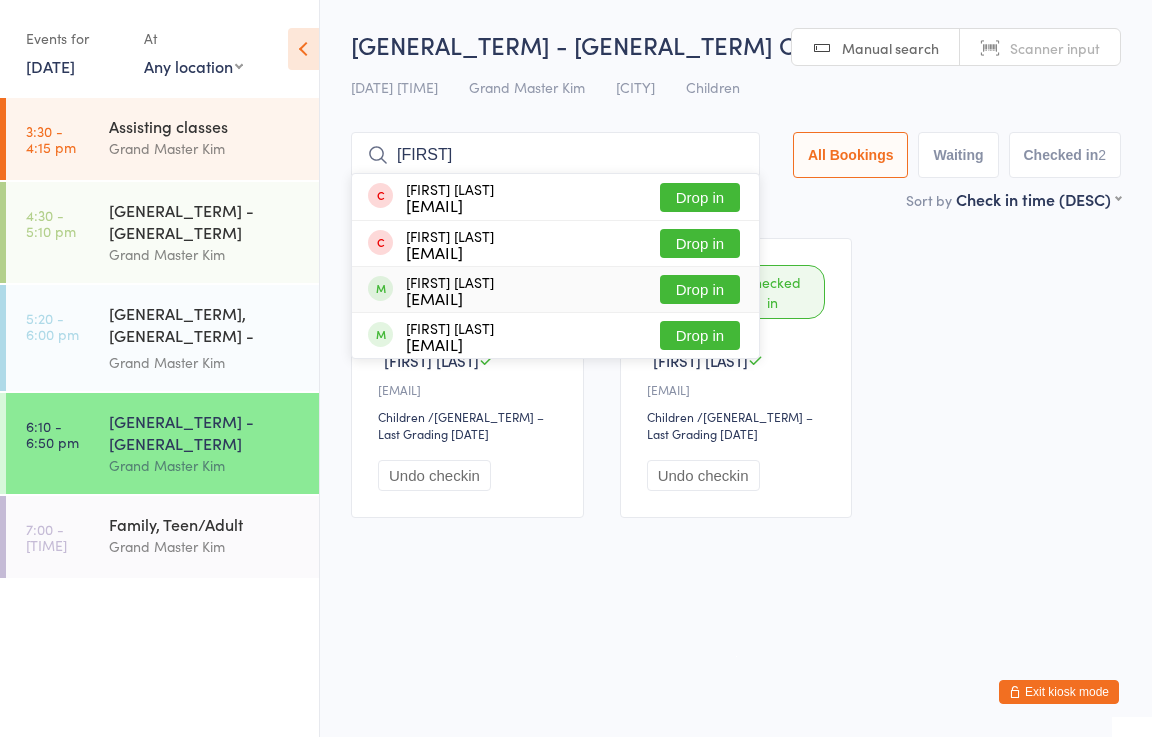 type on "[FIRST]" 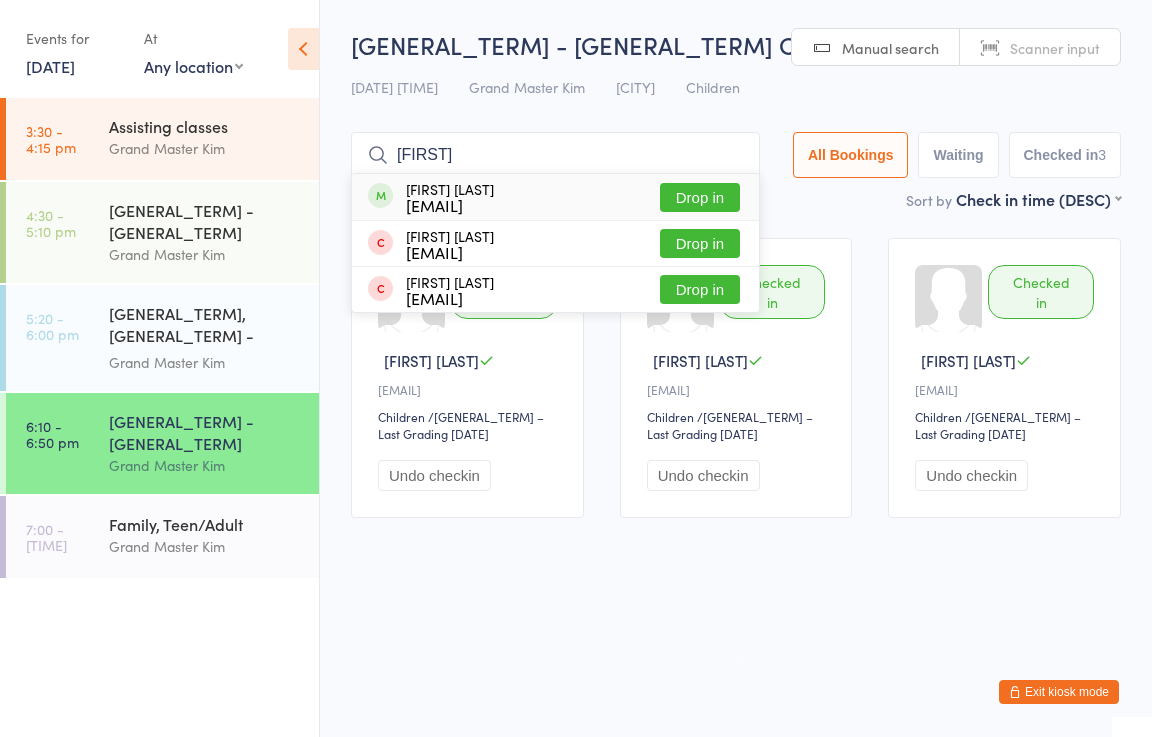 type on "[FIRST]" 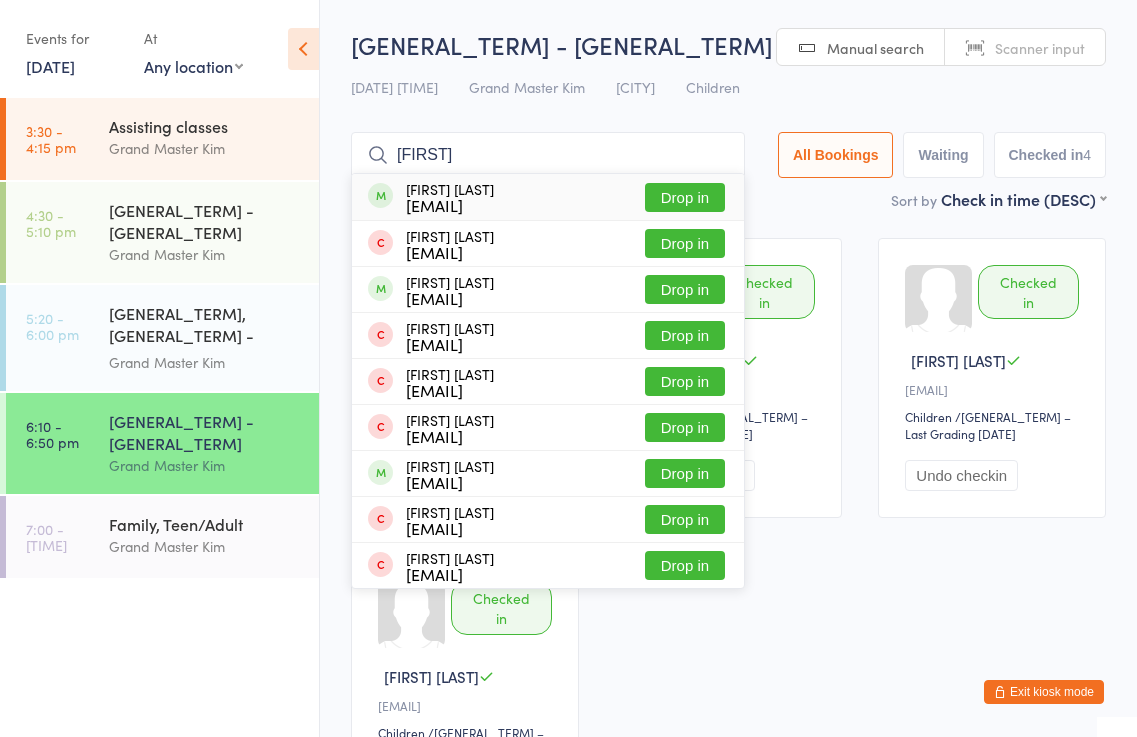 type on "[FIRST]" 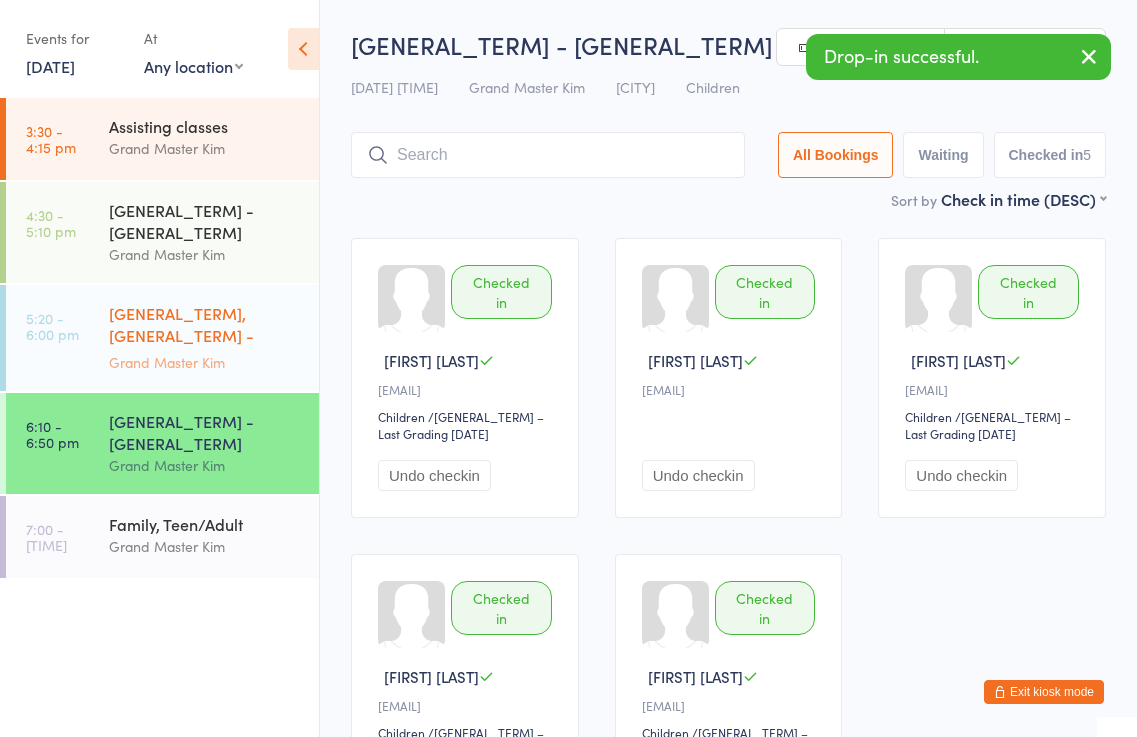 click on "[GENERAL_TERM], [GENERAL_TERM] - [GENERAL_TERM]" at bounding box center (205, 326) 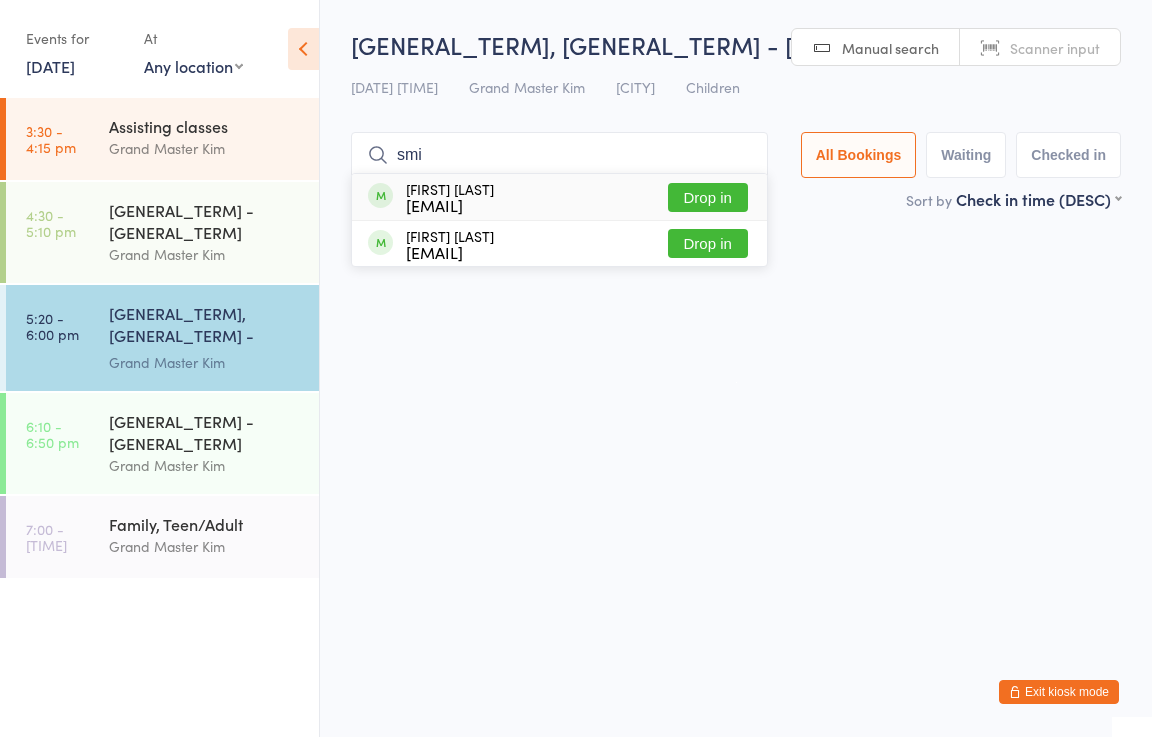type on "smi" 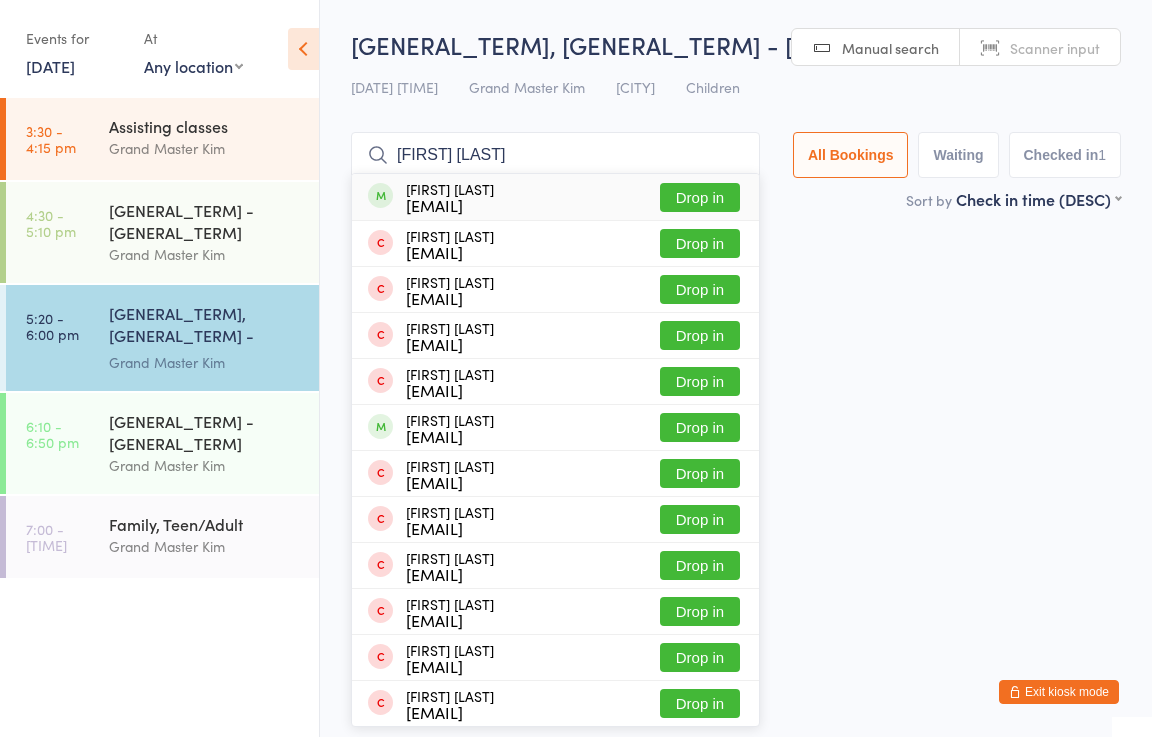 type on "[FIRST] [LAST]" 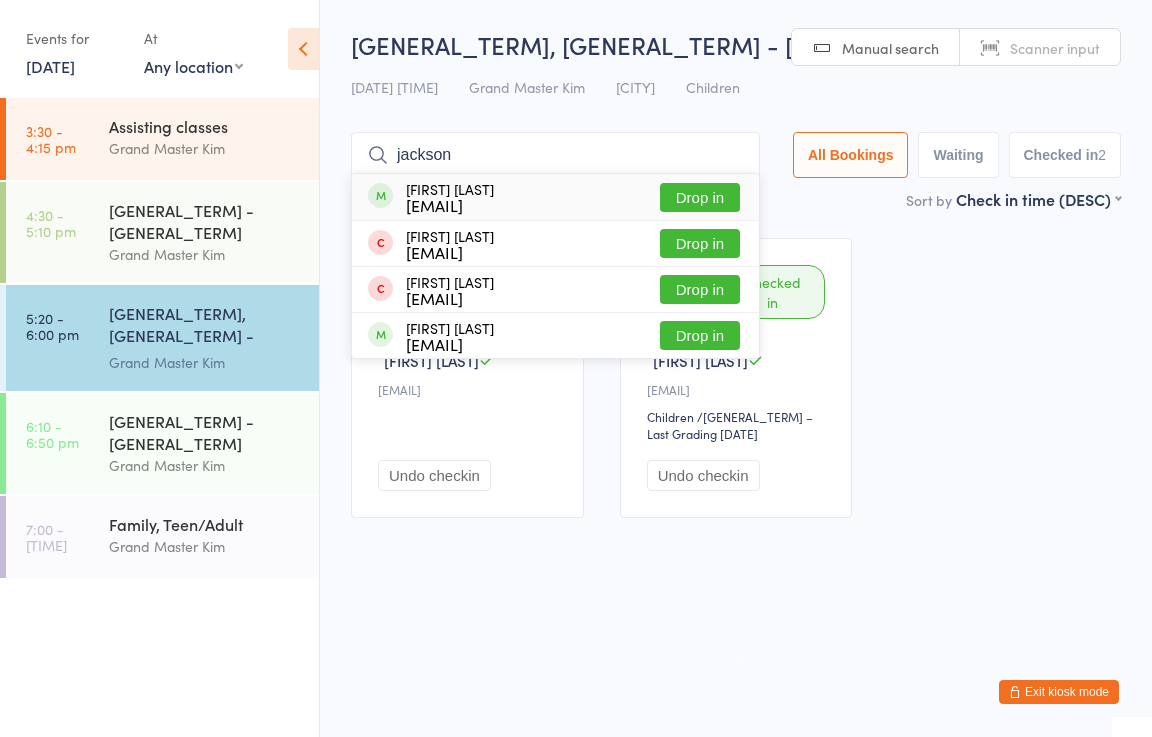 type on "jackson" 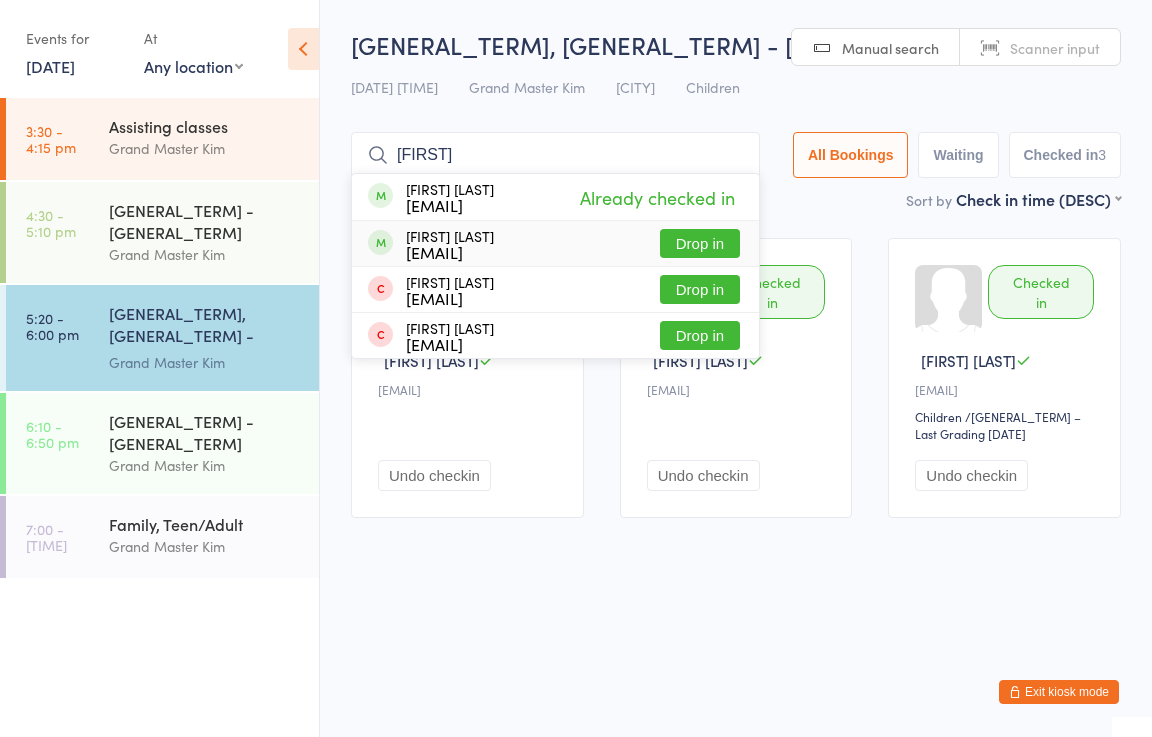 type on "[FIRST]" 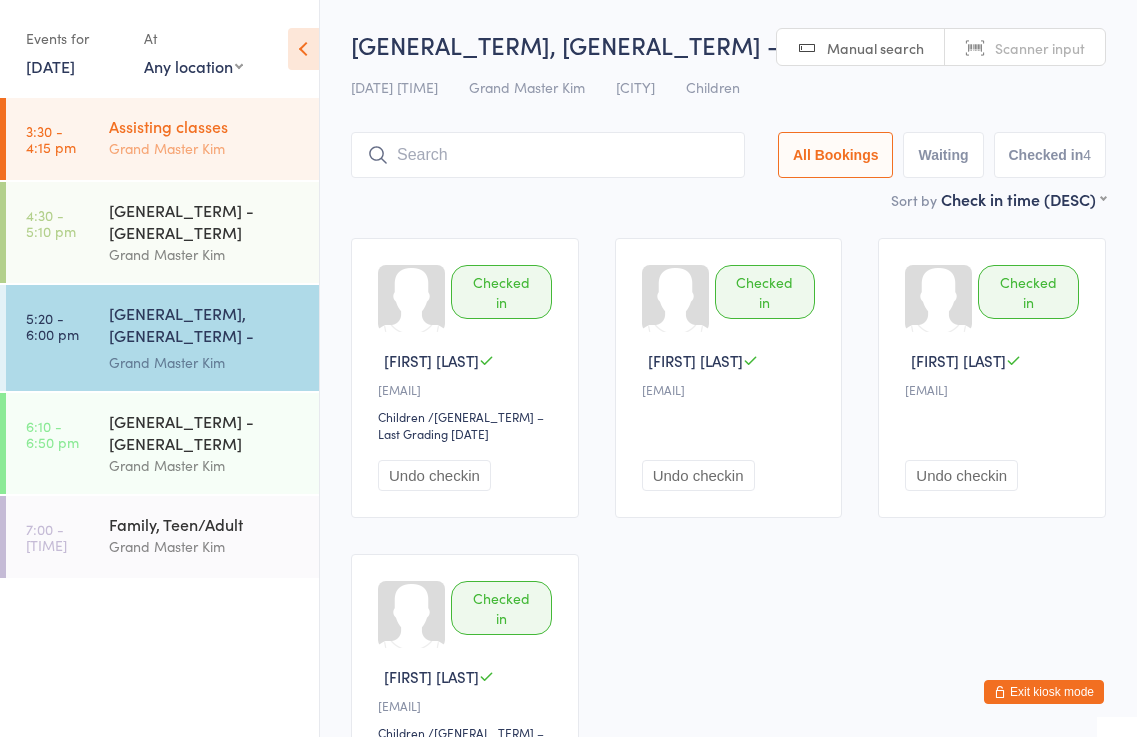 click on "Assisting classes" at bounding box center [205, 126] 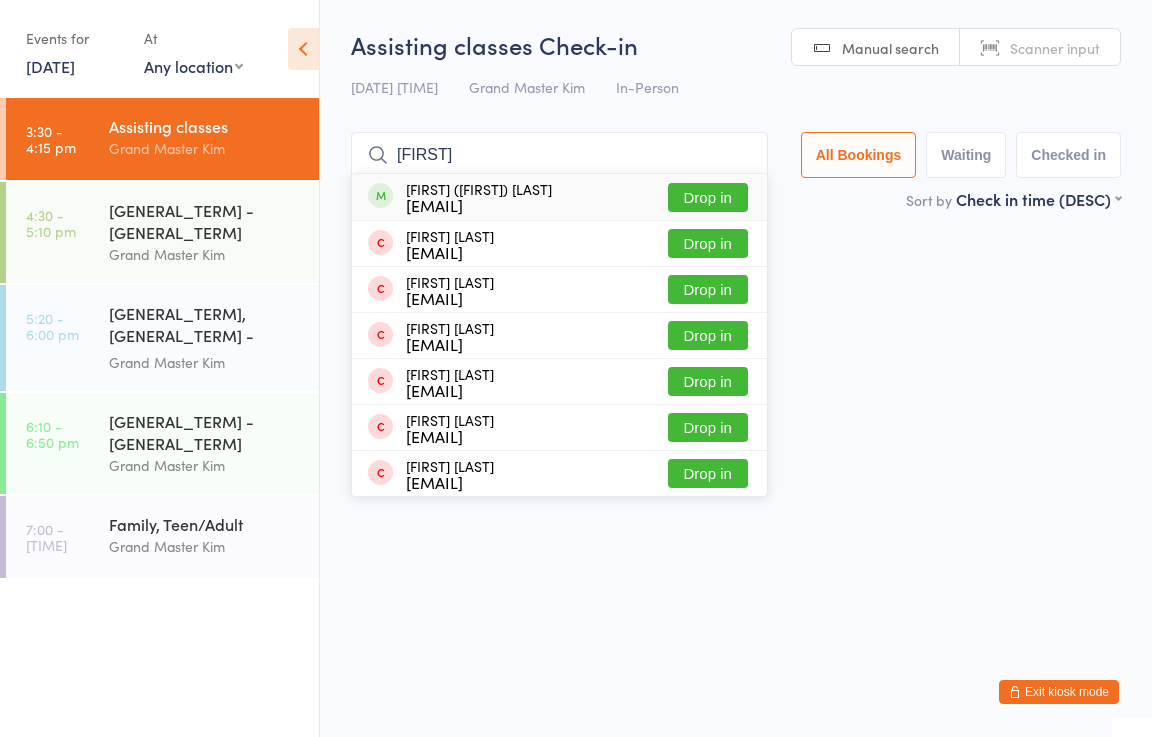 type on "[FIRST]" 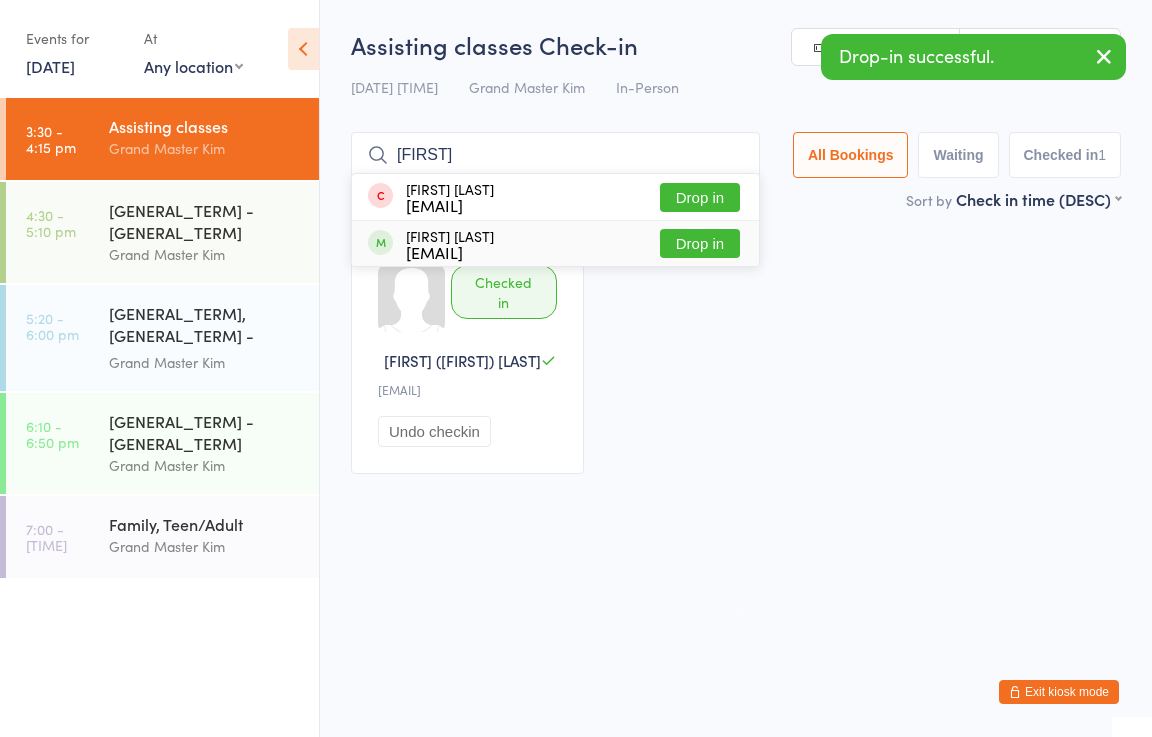 type on "[FIRST]" 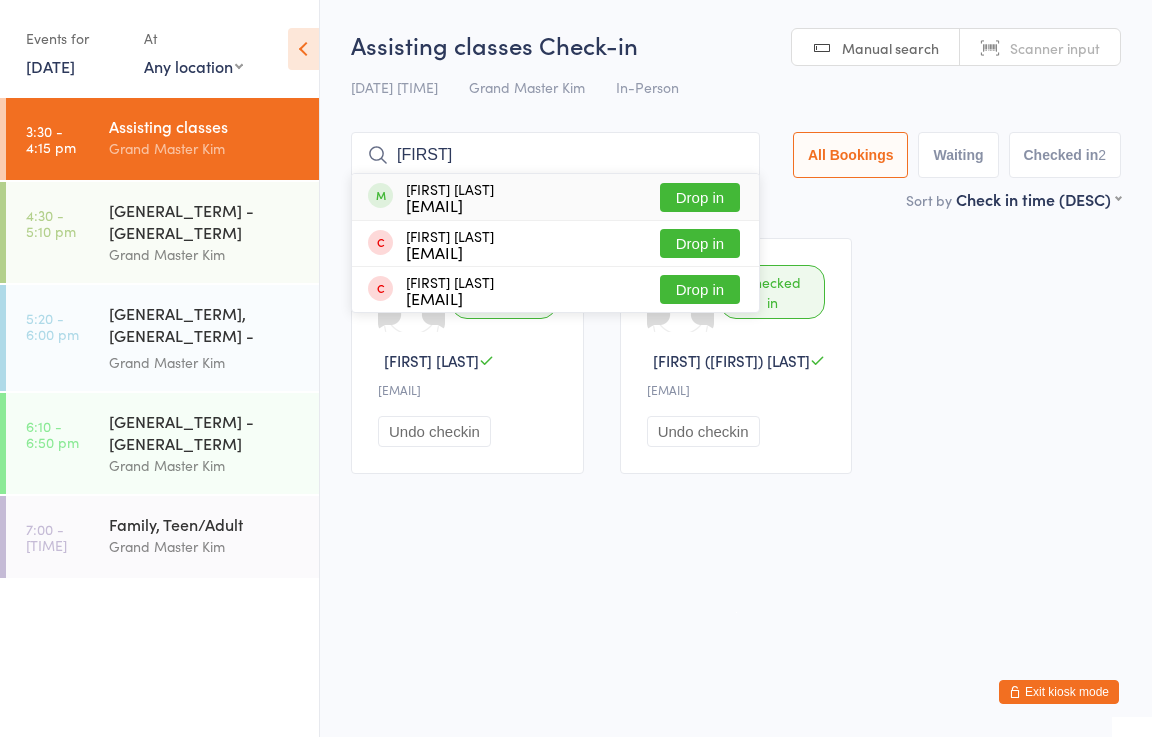 type on "[FIRST]" 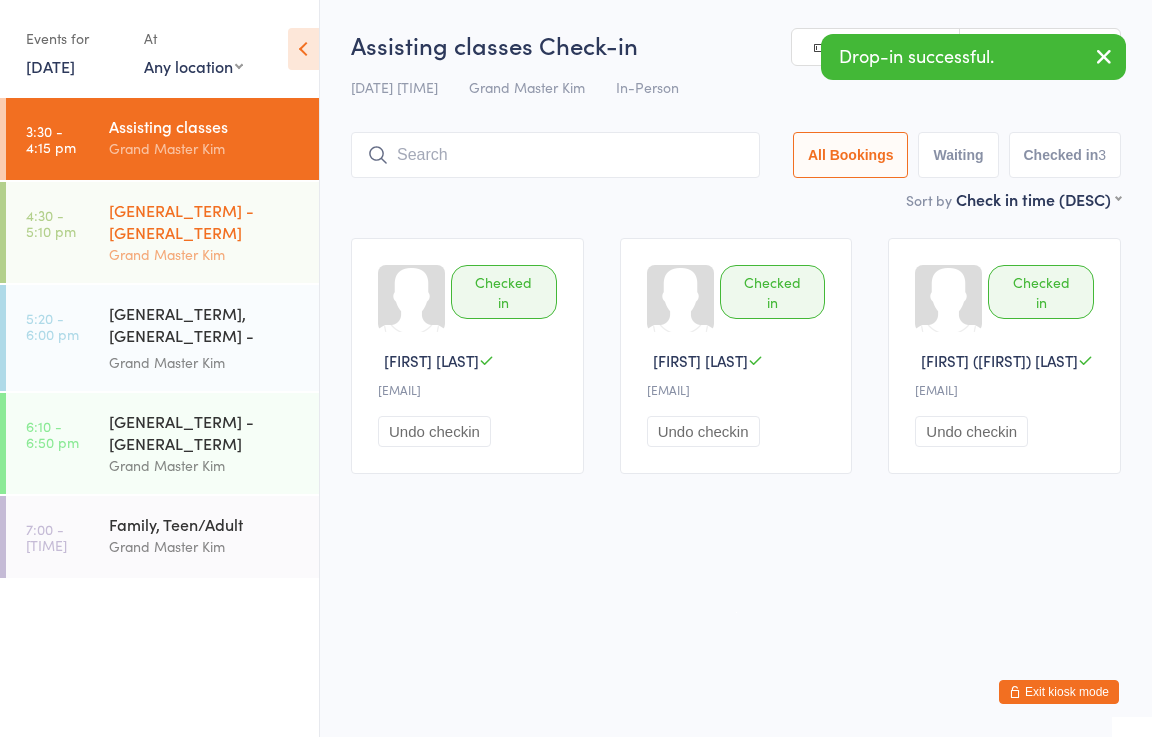 click on "Grand Master Kim" at bounding box center [205, 254] 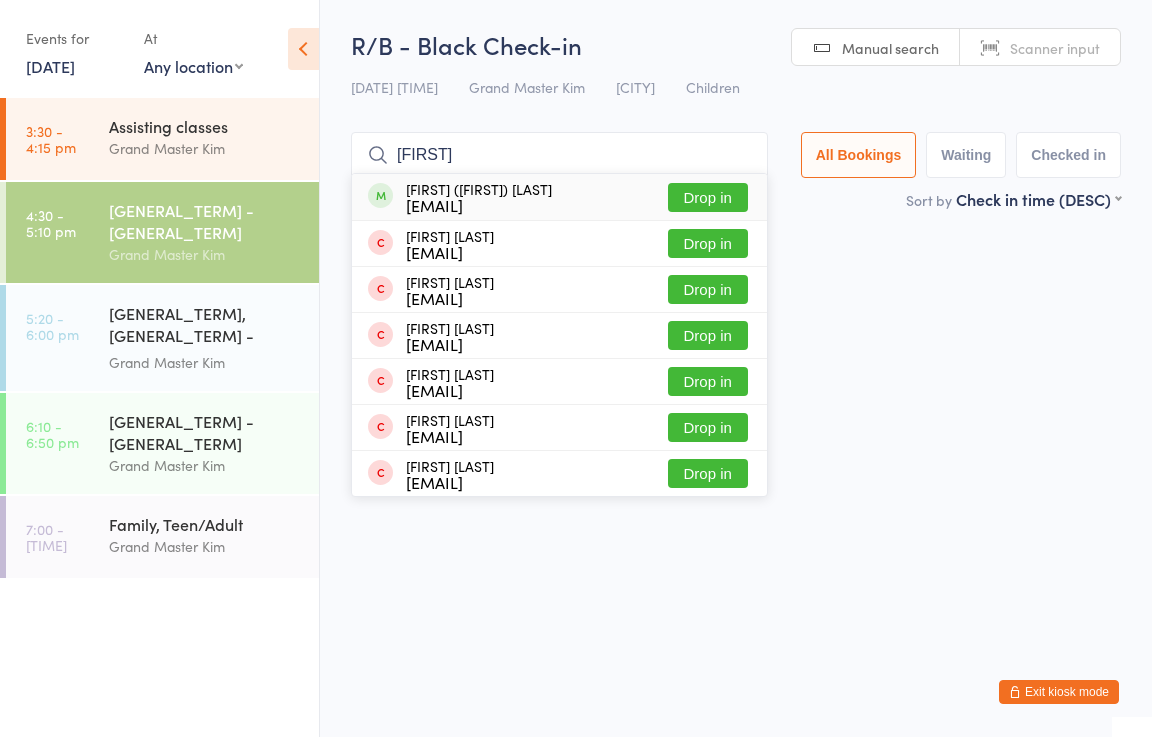 type on "[FIRST]" 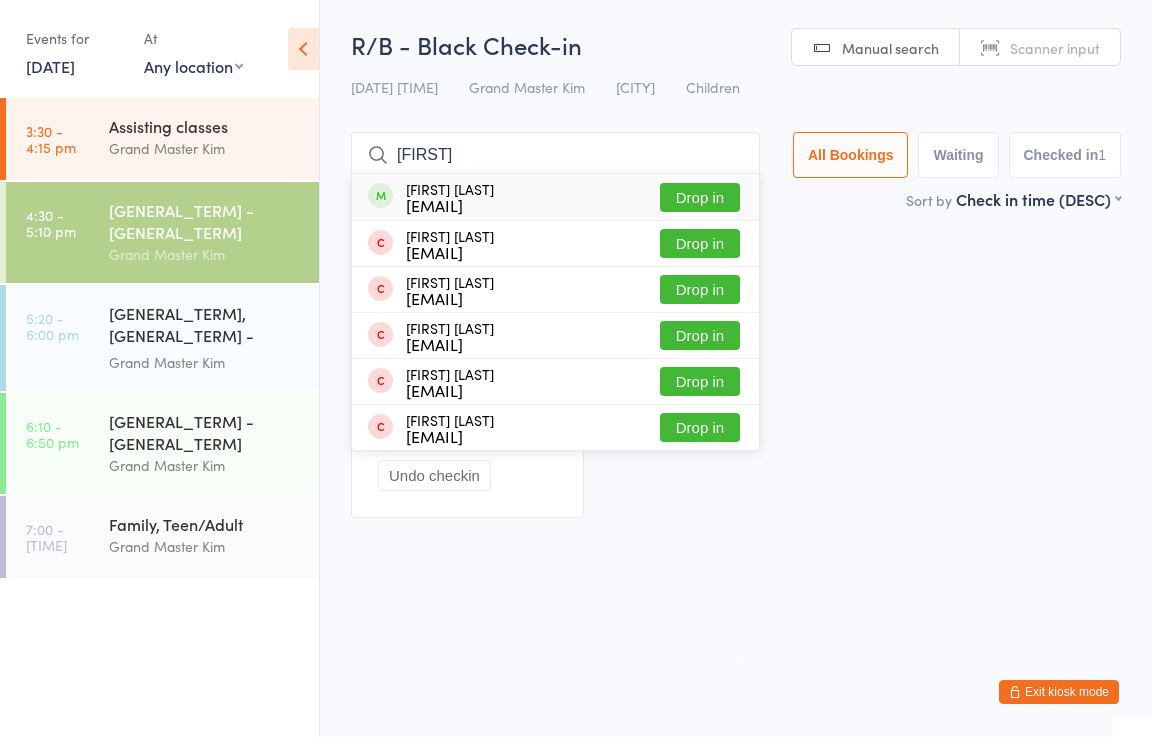 type on "[FIRST]" 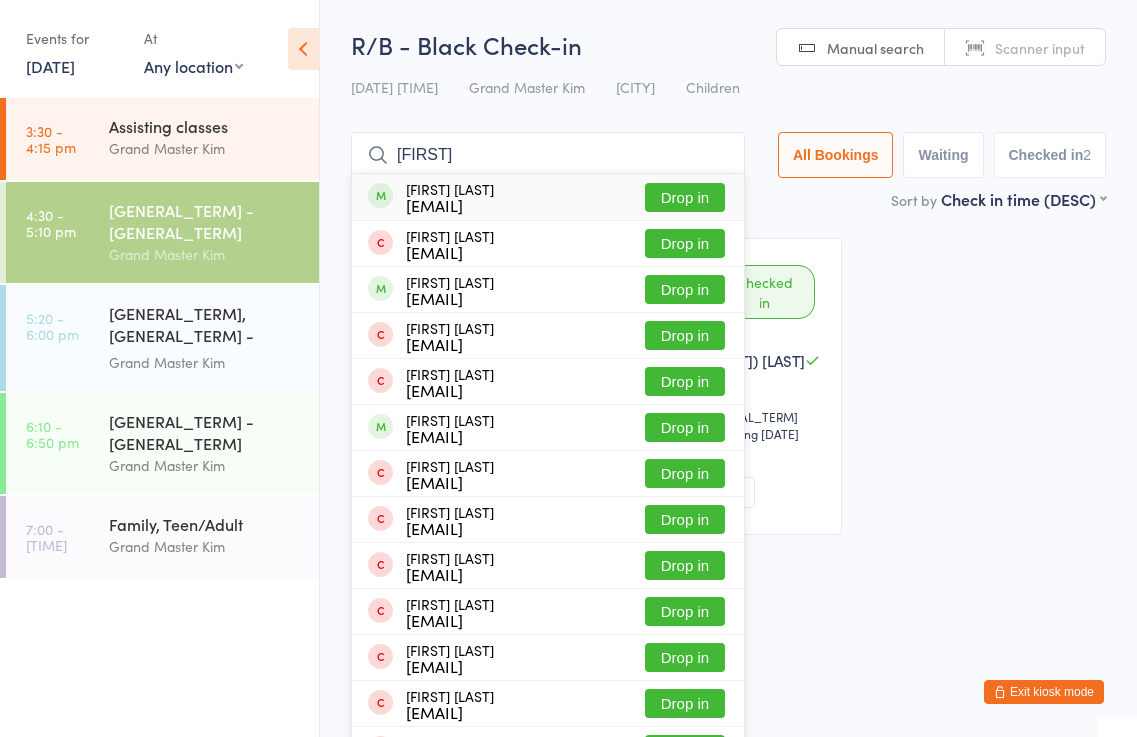 type on "[FIRST]" 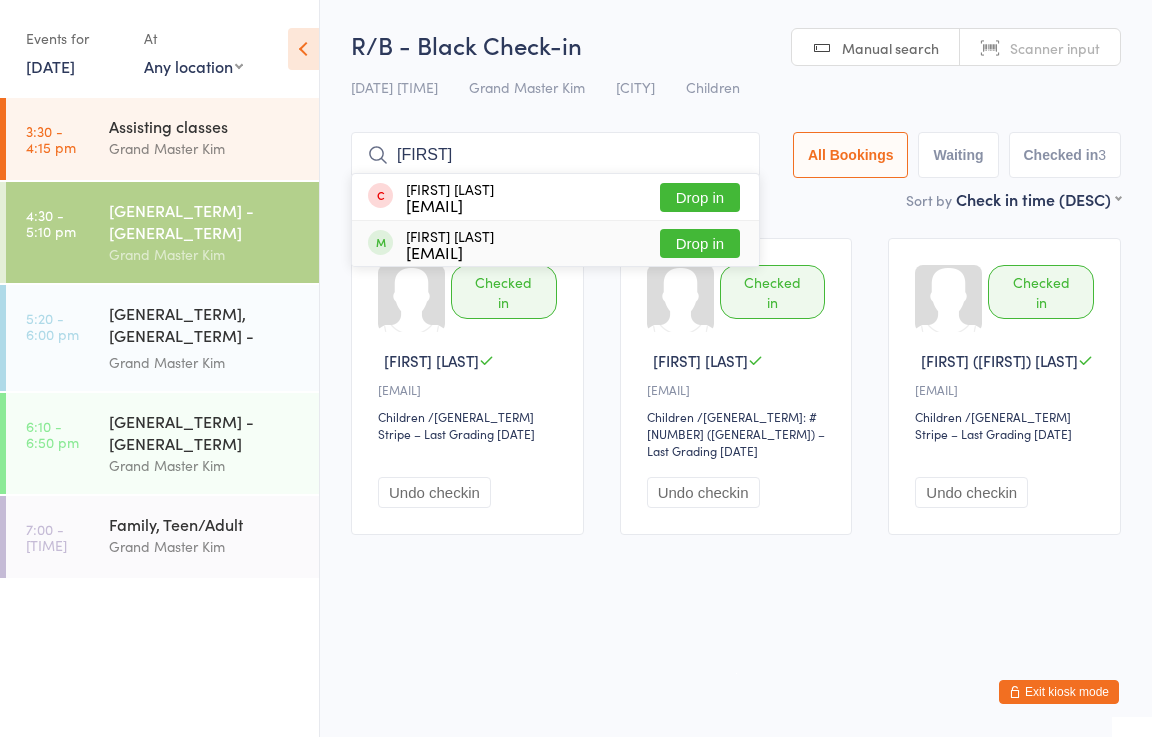 type on "[FIRST]" 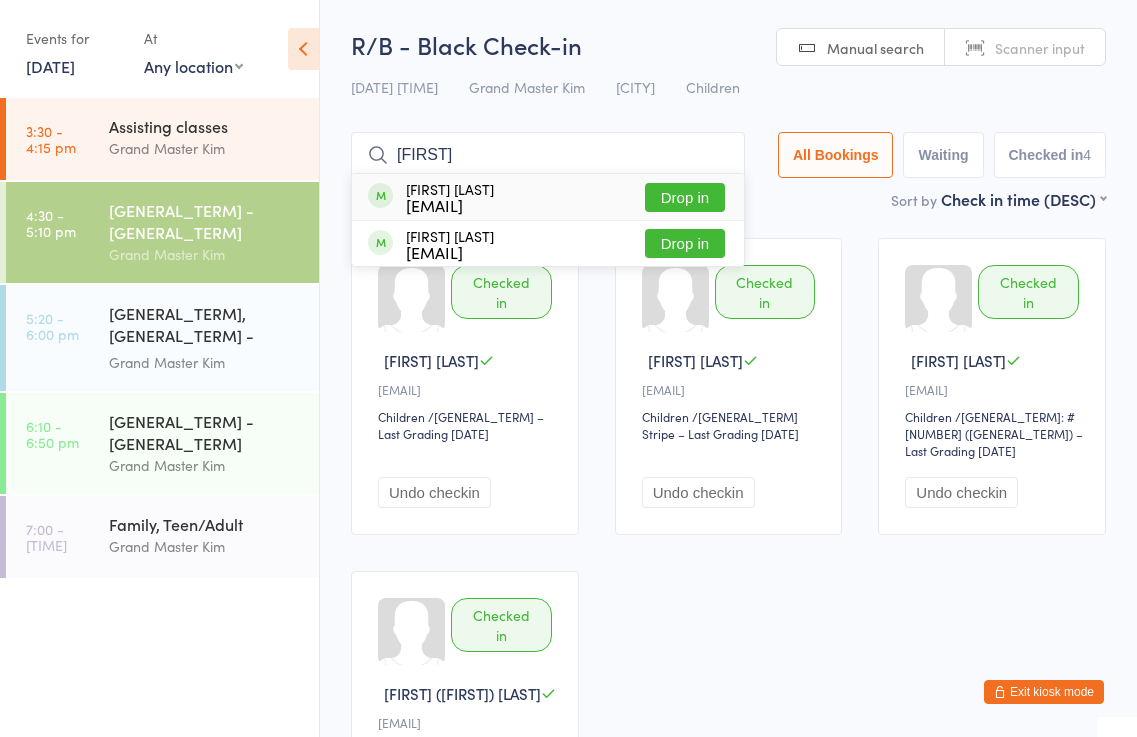 type on "[FIRST]" 